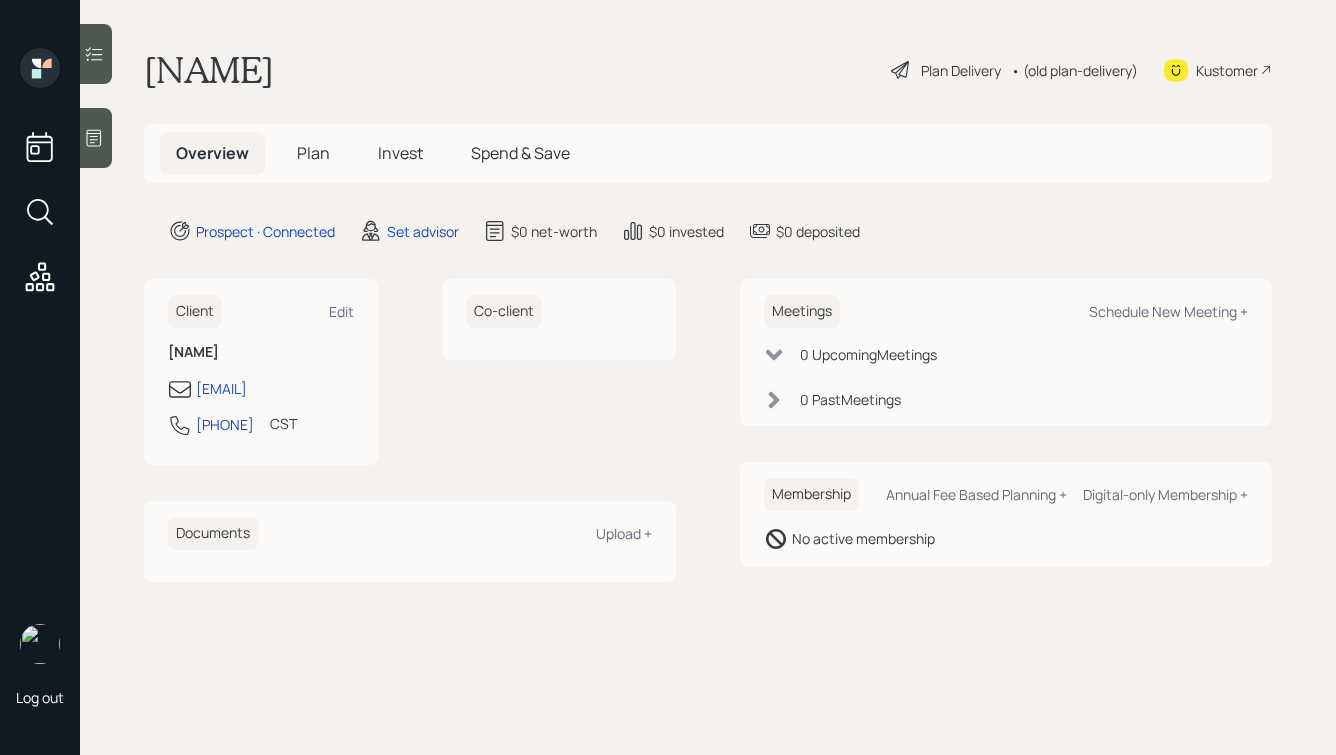 scroll, scrollTop: 0, scrollLeft: 0, axis: both 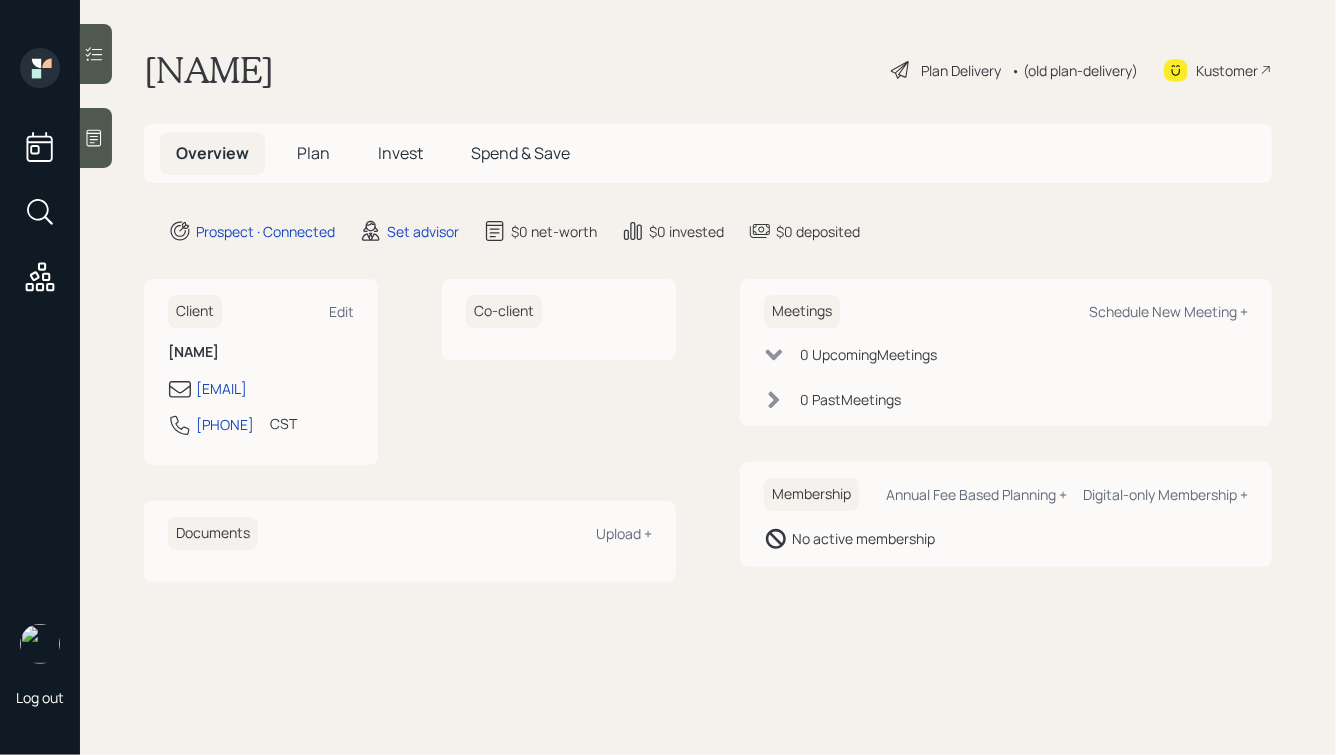 drag, startPoint x: 884, startPoint y: 235, endPoint x: 409, endPoint y: 73, distance: 501.8655 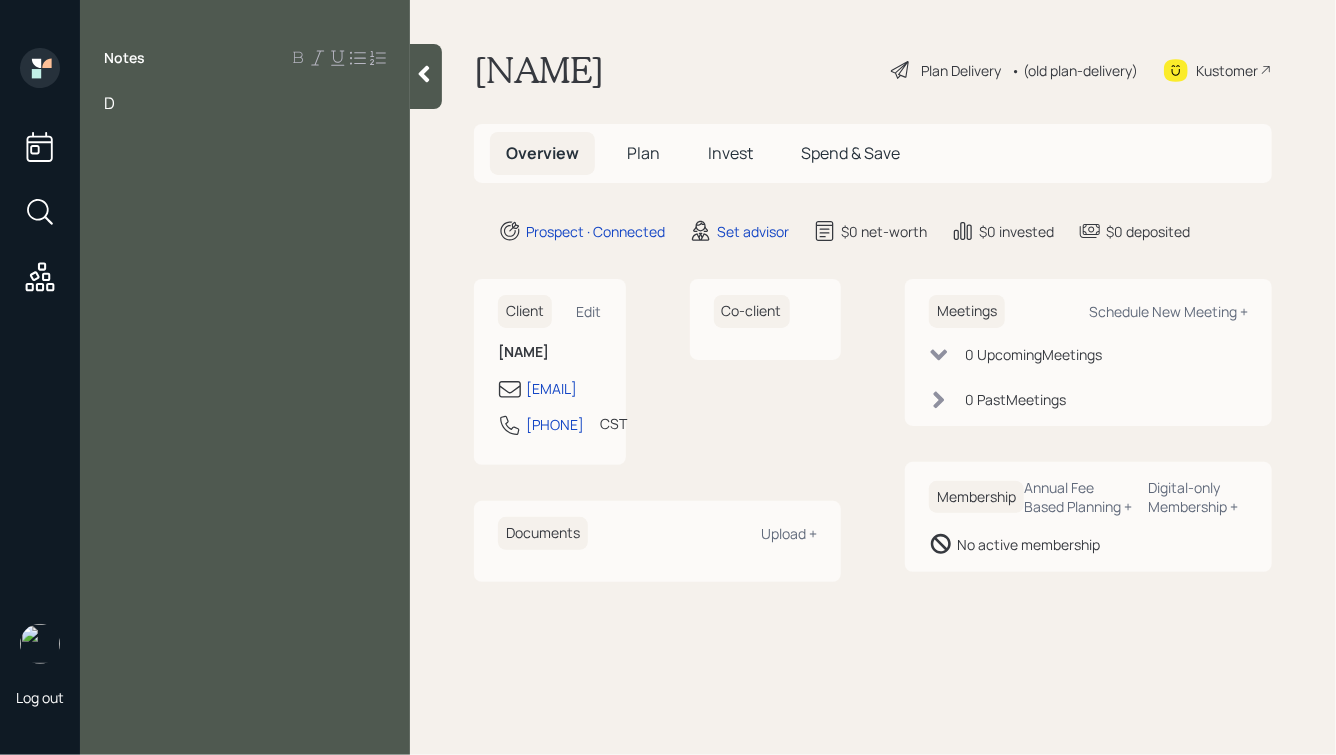 type 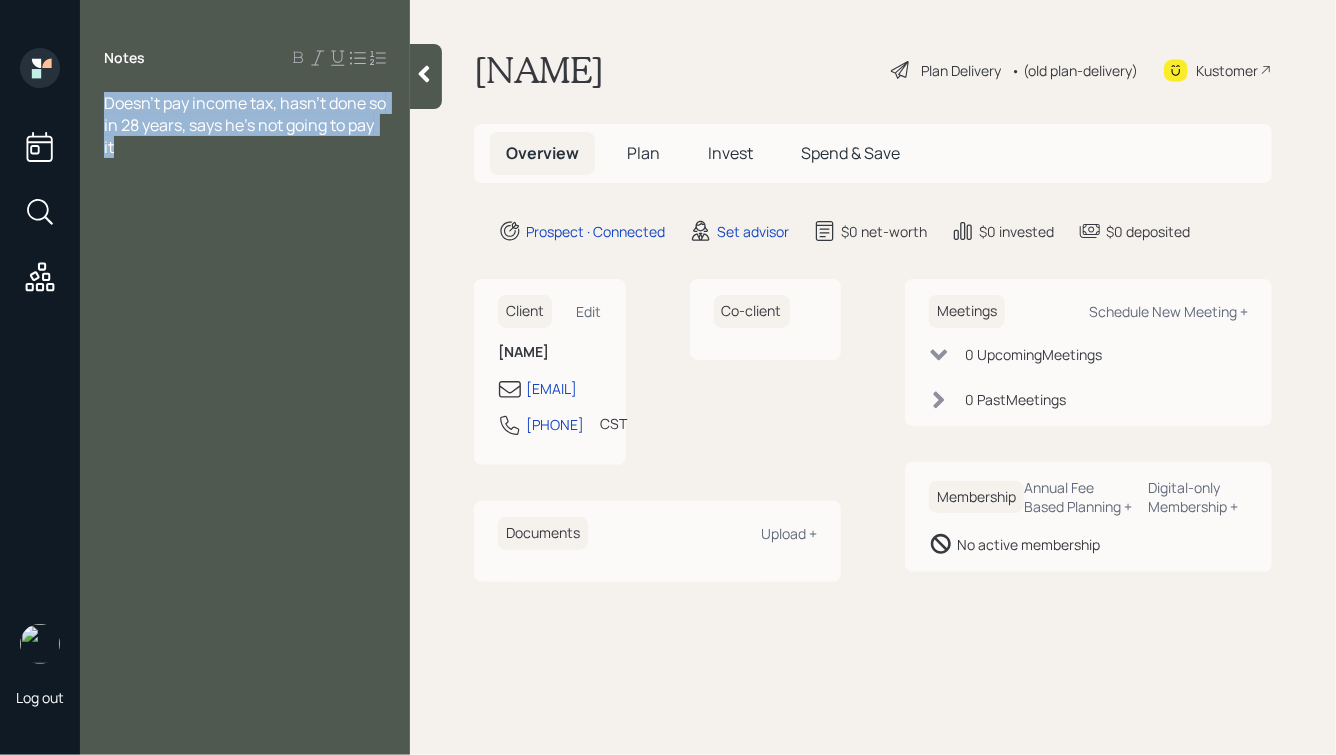 drag, startPoint x: 195, startPoint y: 155, endPoint x: 92, endPoint y: 75, distance: 130.41856 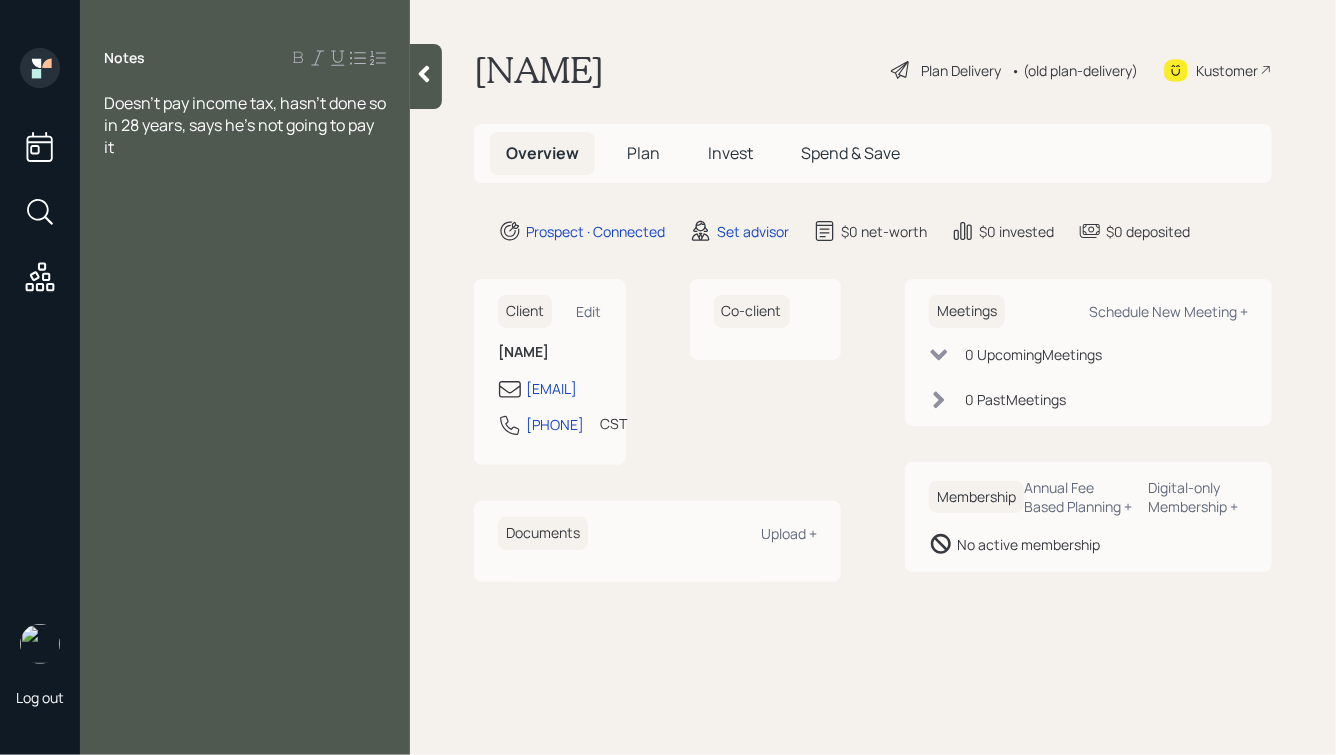 drag, startPoint x: 756, startPoint y: 74, endPoint x: 471, endPoint y: 66, distance: 285.11224 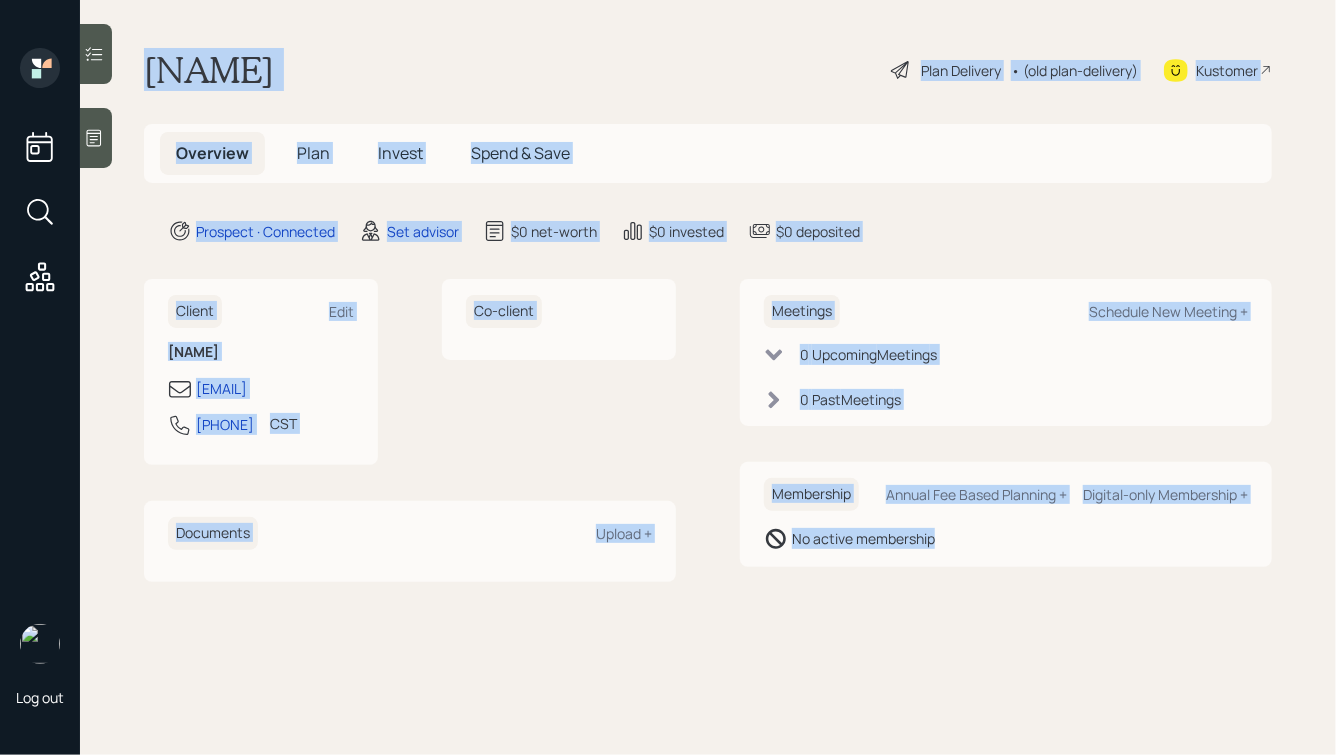 drag, startPoint x: 145, startPoint y: 55, endPoint x: 897, endPoint y: 596, distance: 926.38275 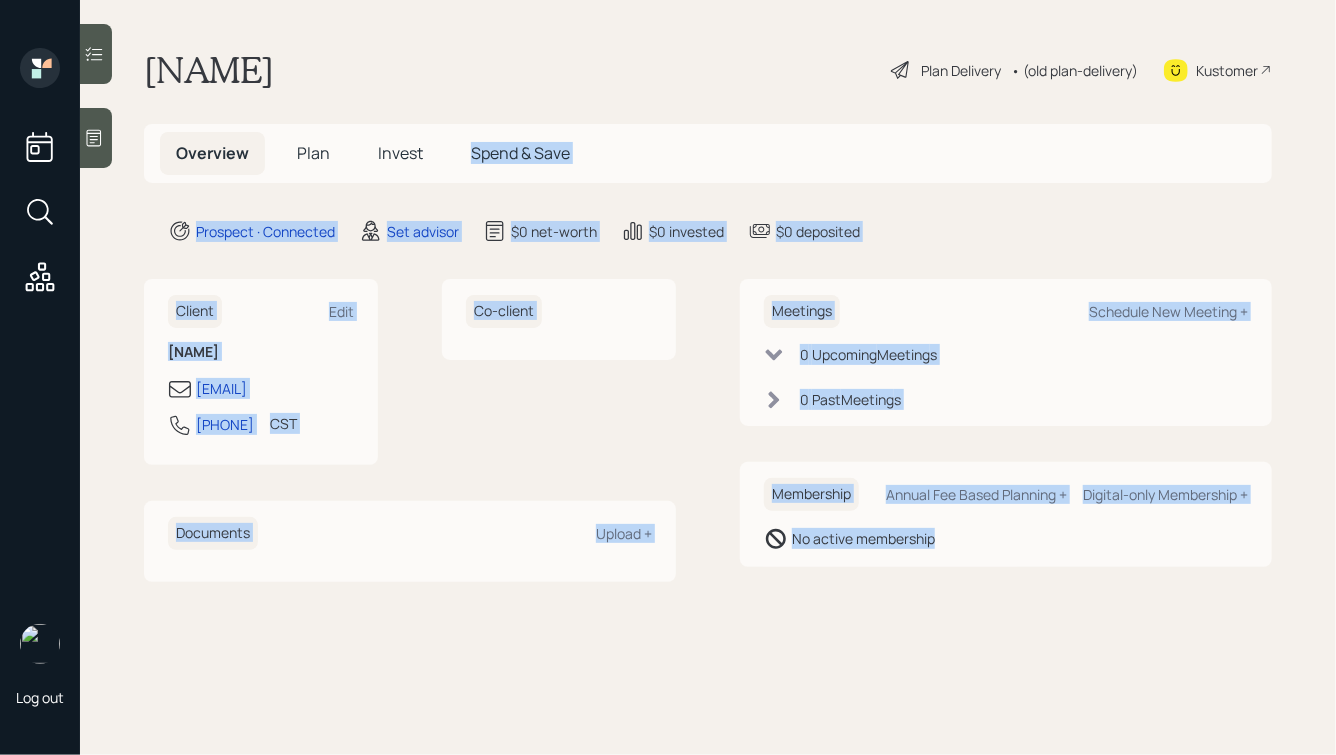drag, startPoint x: 1053, startPoint y: 595, endPoint x: 632, endPoint y: 111, distance: 641.48035 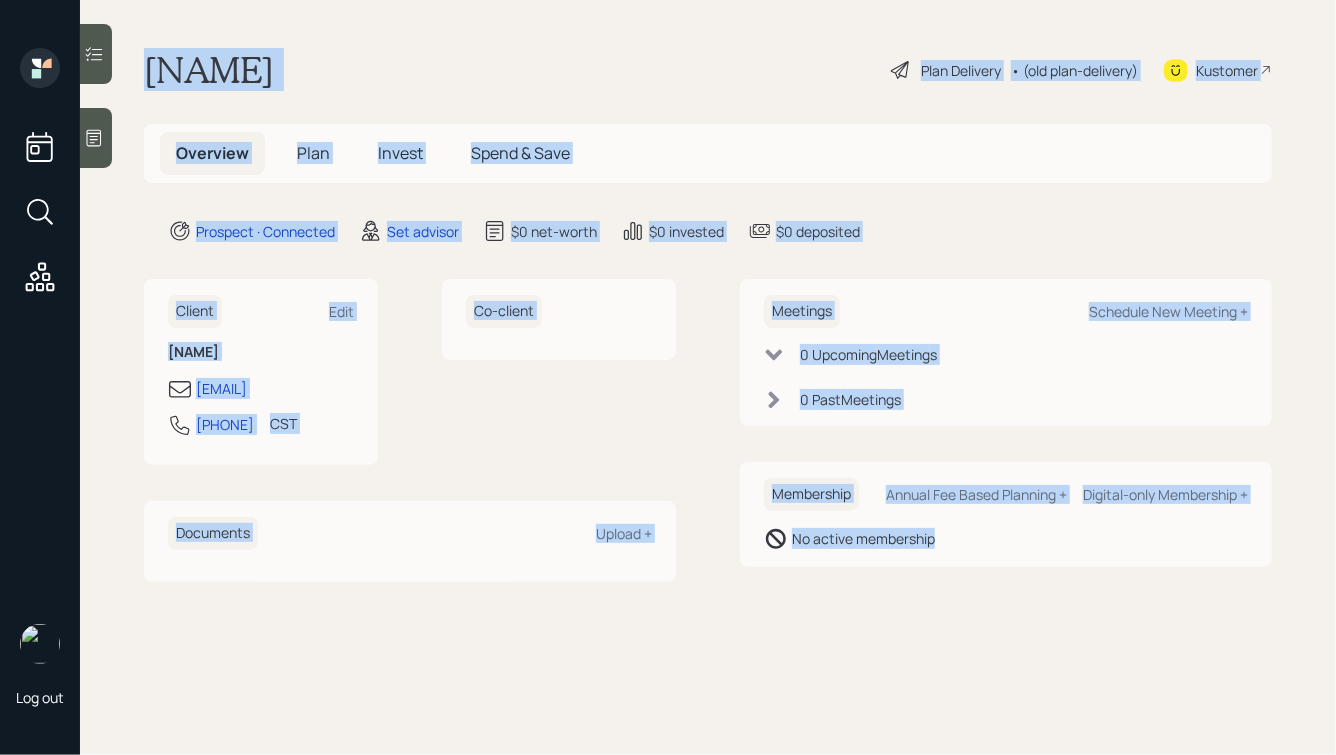 drag, startPoint x: 140, startPoint y: 53, endPoint x: 980, endPoint y: 568, distance: 985.3045 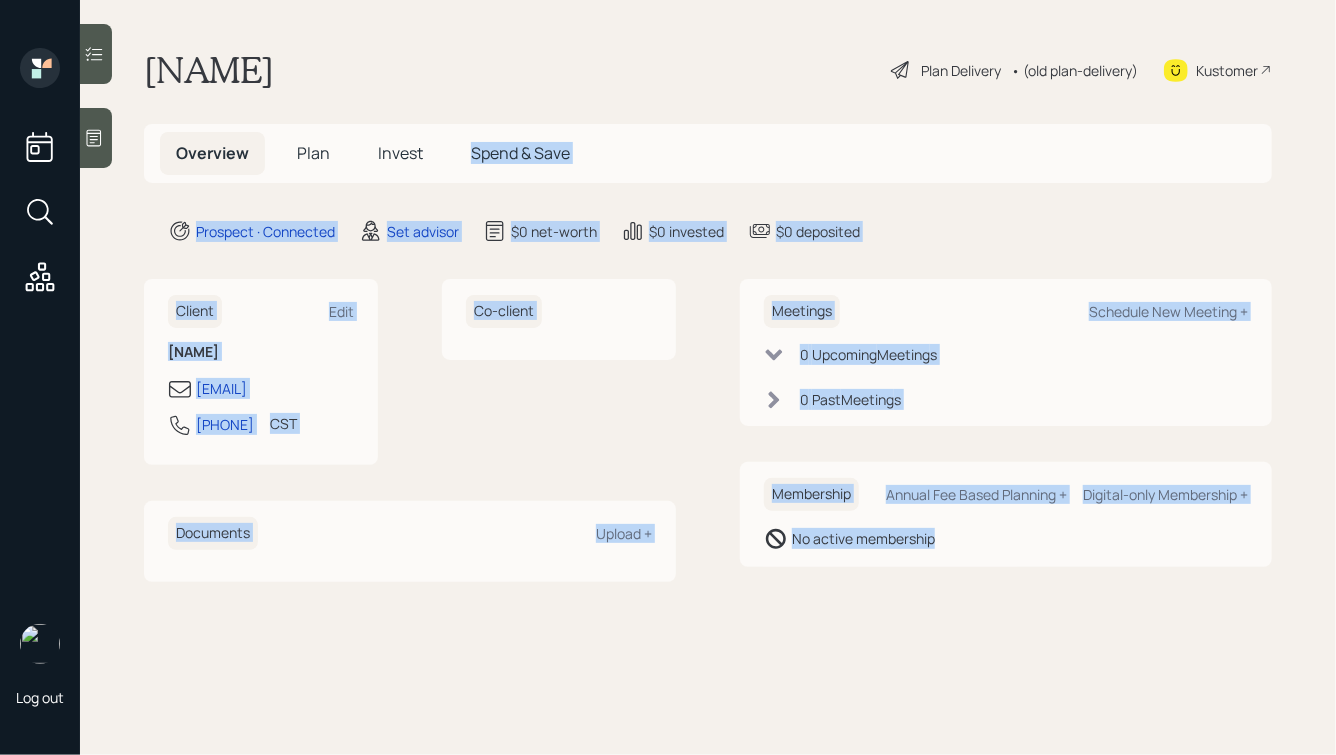 drag, startPoint x: 1044, startPoint y: 576, endPoint x: 596, endPoint y: 108, distance: 647.8642 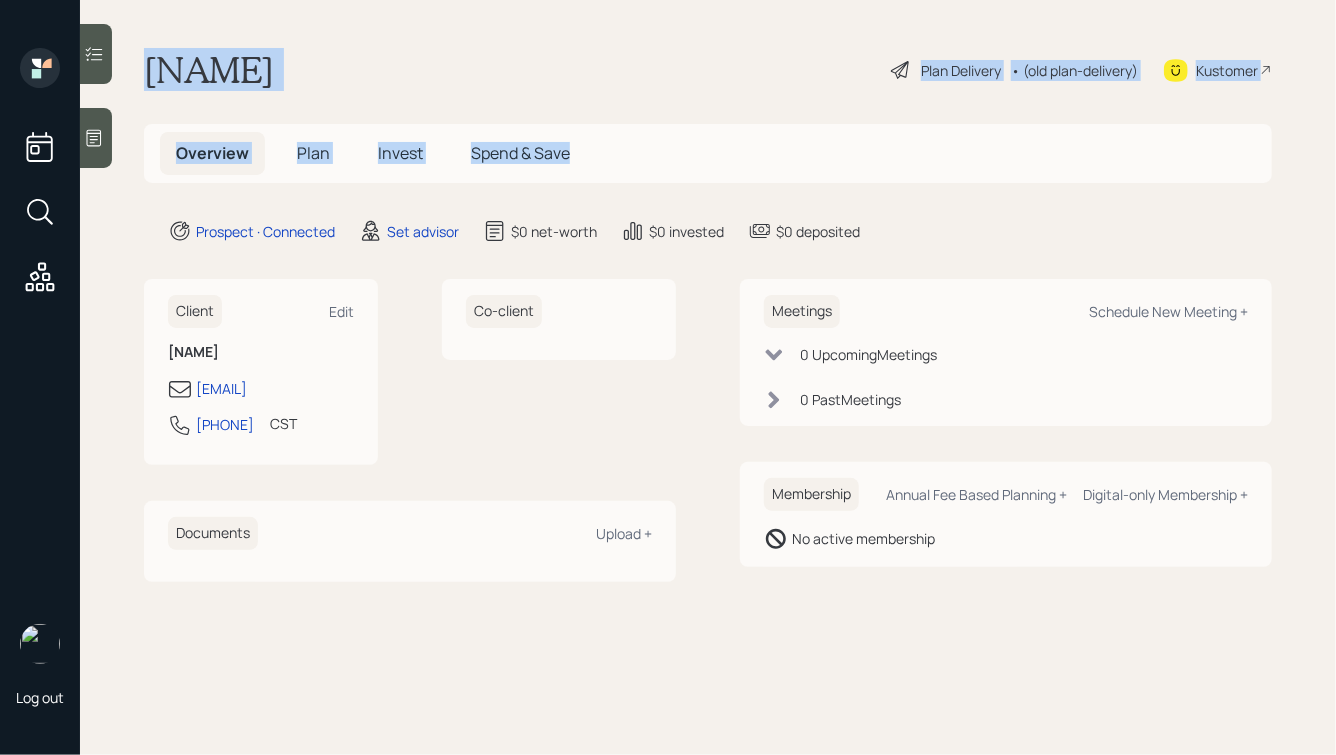 drag, startPoint x: 142, startPoint y: 63, endPoint x: 669, endPoint y: 174, distance: 538.5629 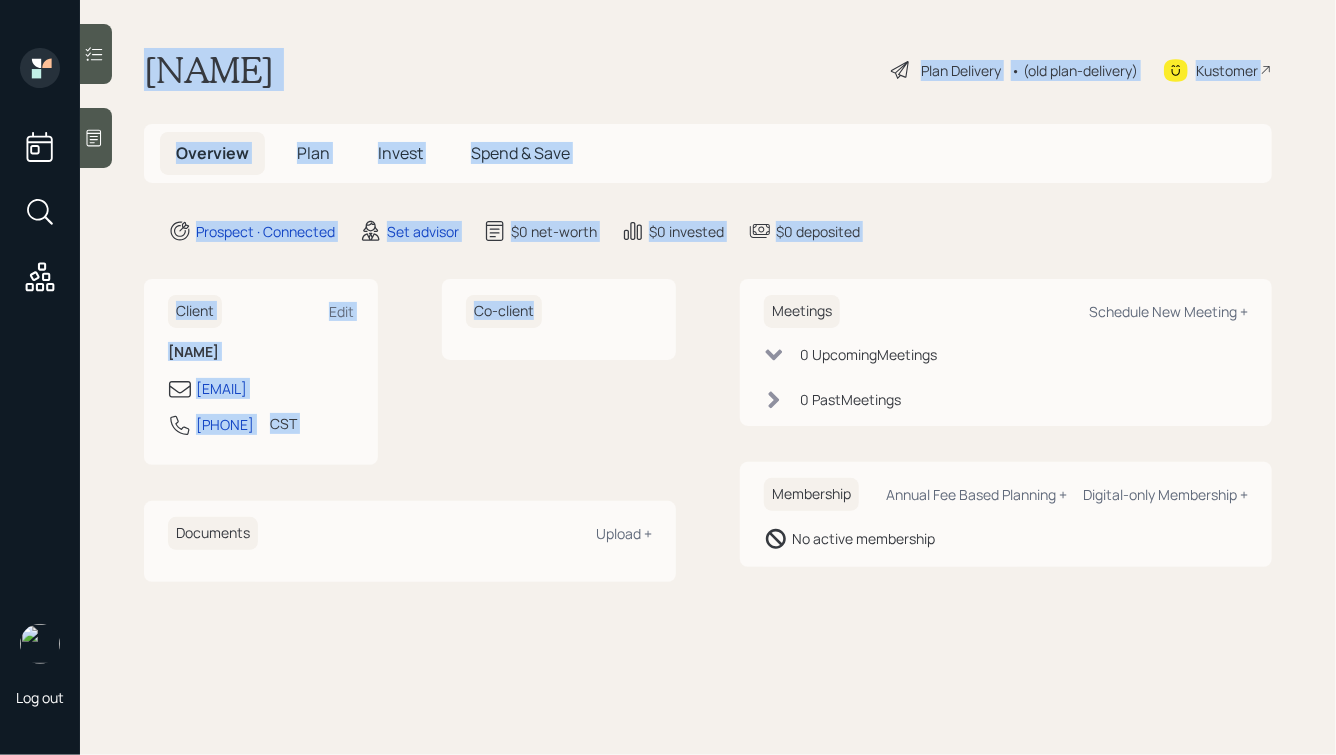 click on "Howard Matheny Plan Delivery • (old plan-delivery) Kustomer Overview Plan Invest Spend & Save Prospect ·
Connected Set advisor $0 net-worth $0 invested $0 deposited Client Edit Howard Matheny profiter69@gmail.com 251-554-1782 CST Currently 4:30 PM Co-client Documents Upload + Meetings Schedule New Meeting + 0   Upcoming  Meeting s 0   Past  Meeting s Membership Annual Fee Based Planning + Digital-only Membership + No active membership" at bounding box center (708, 377) 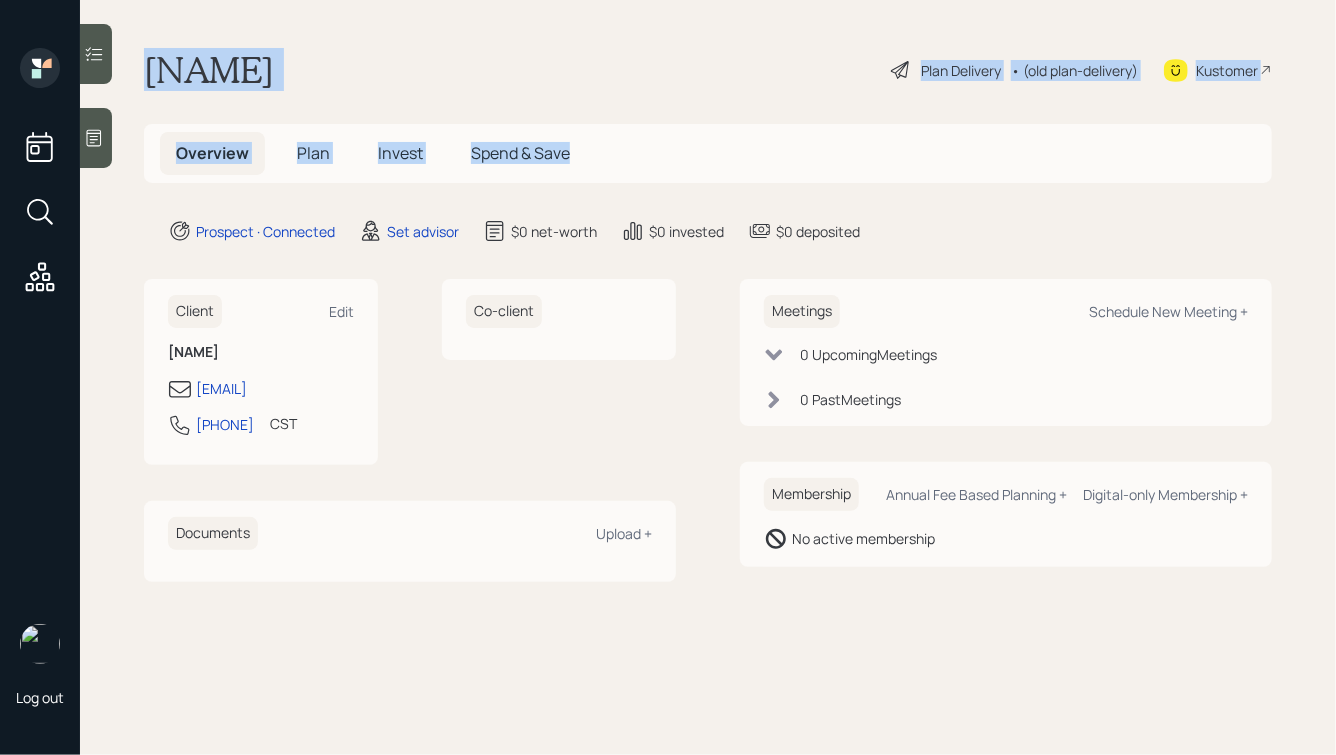 drag, startPoint x: 140, startPoint y: 55, endPoint x: 641, endPoint y: 155, distance: 510.88257 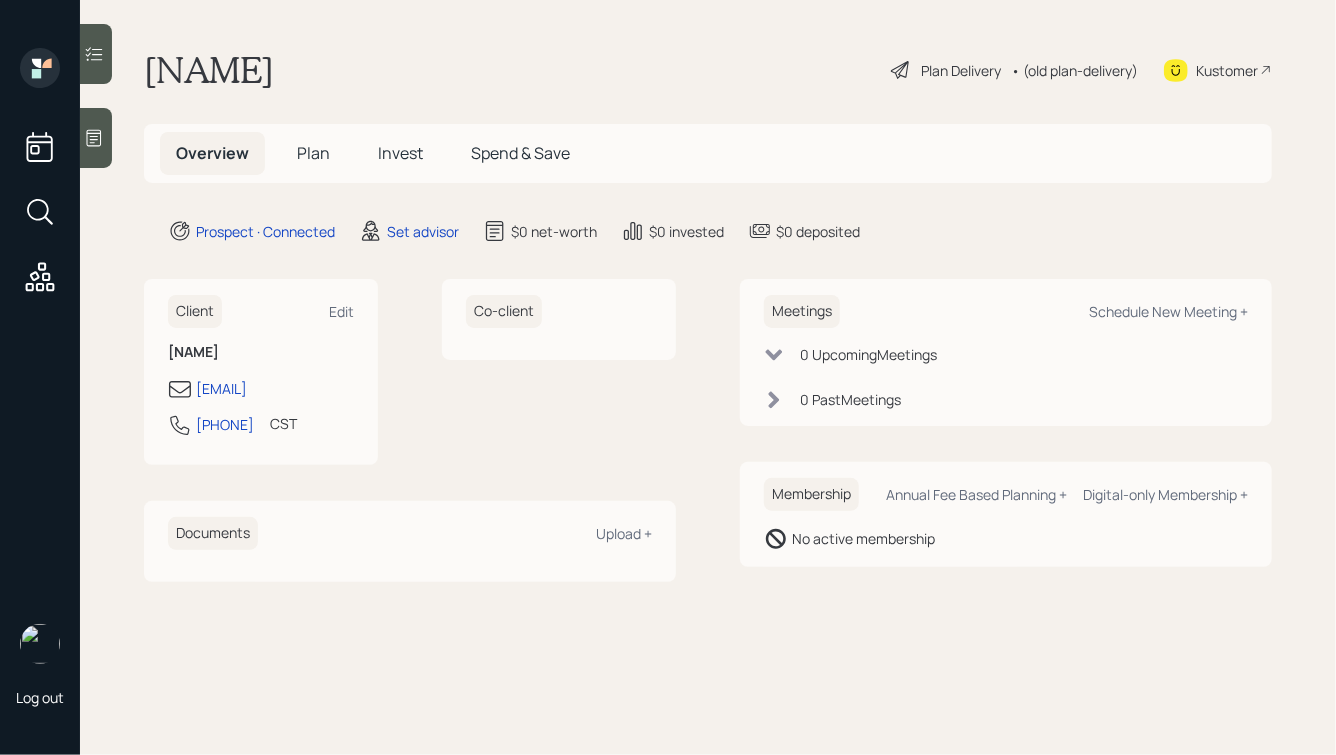click 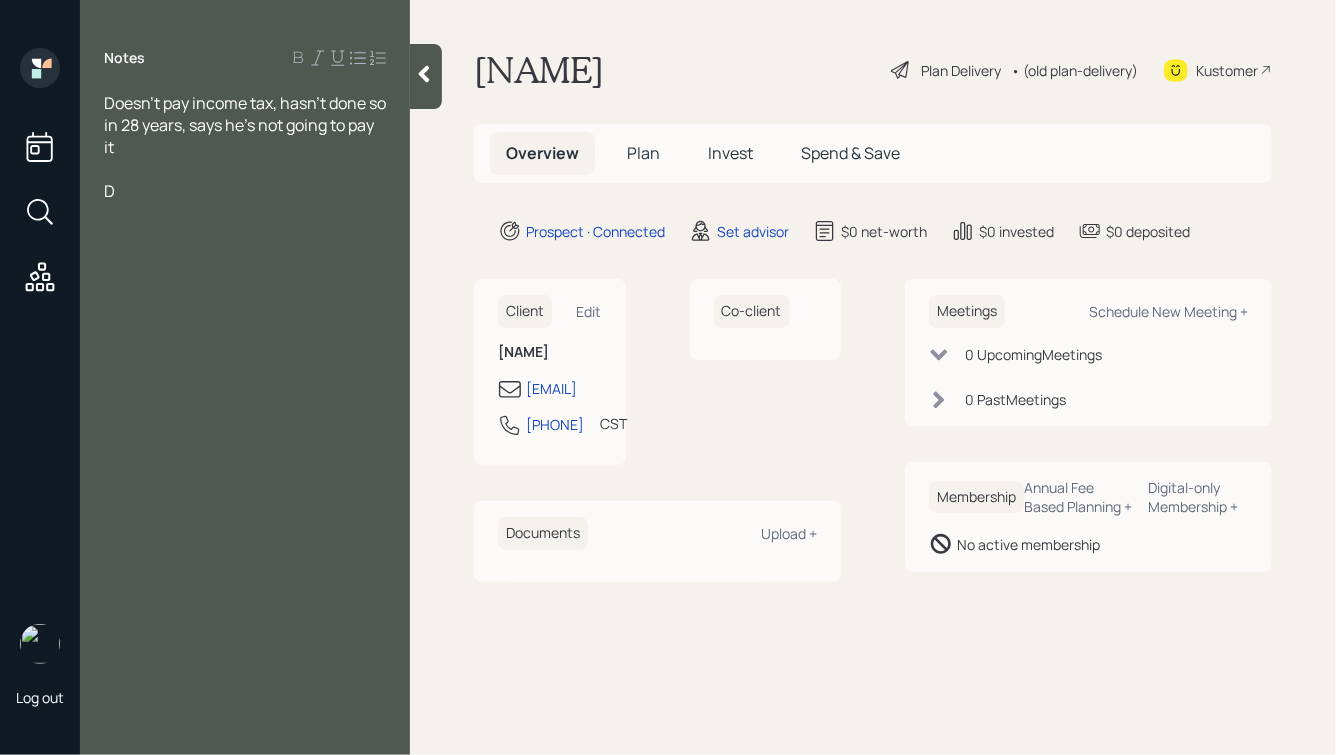 type 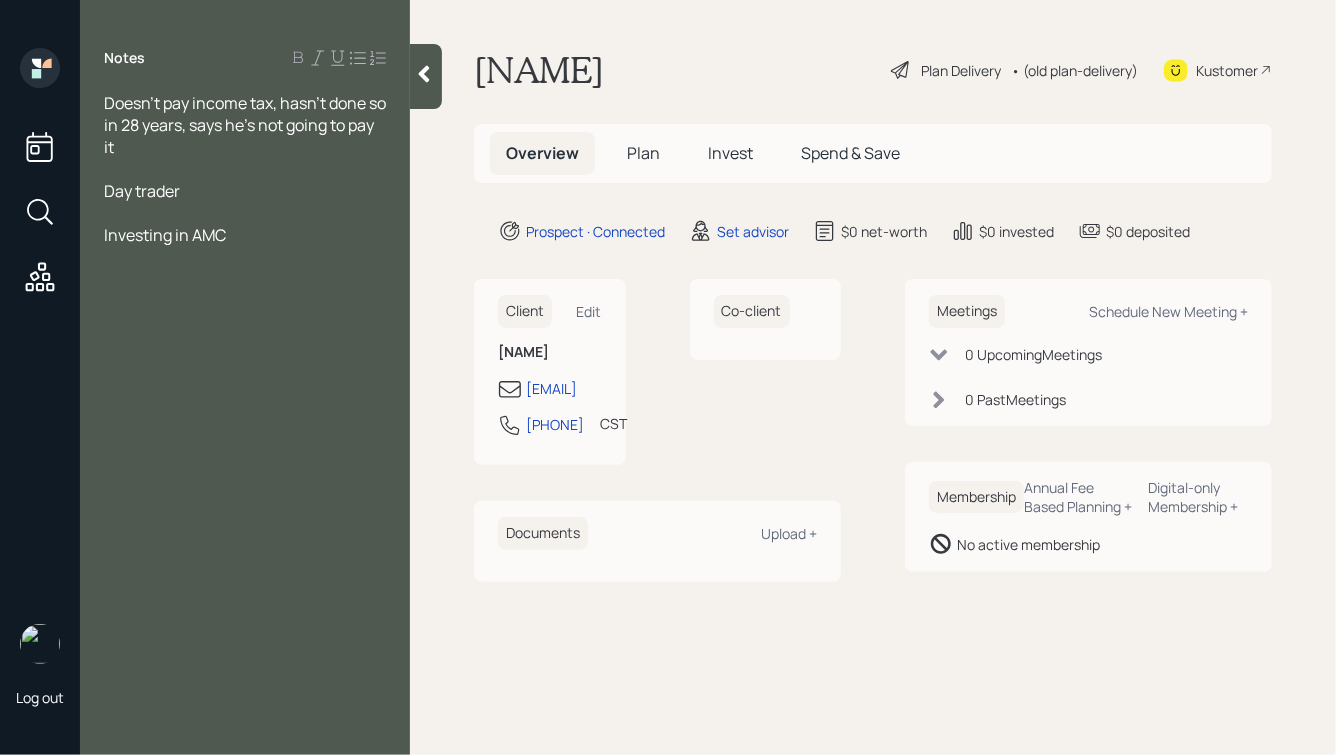 click on "Doesn't pay income tax, hasn't done so in 28 years, says he's not going to pay it" at bounding box center (246, 125) 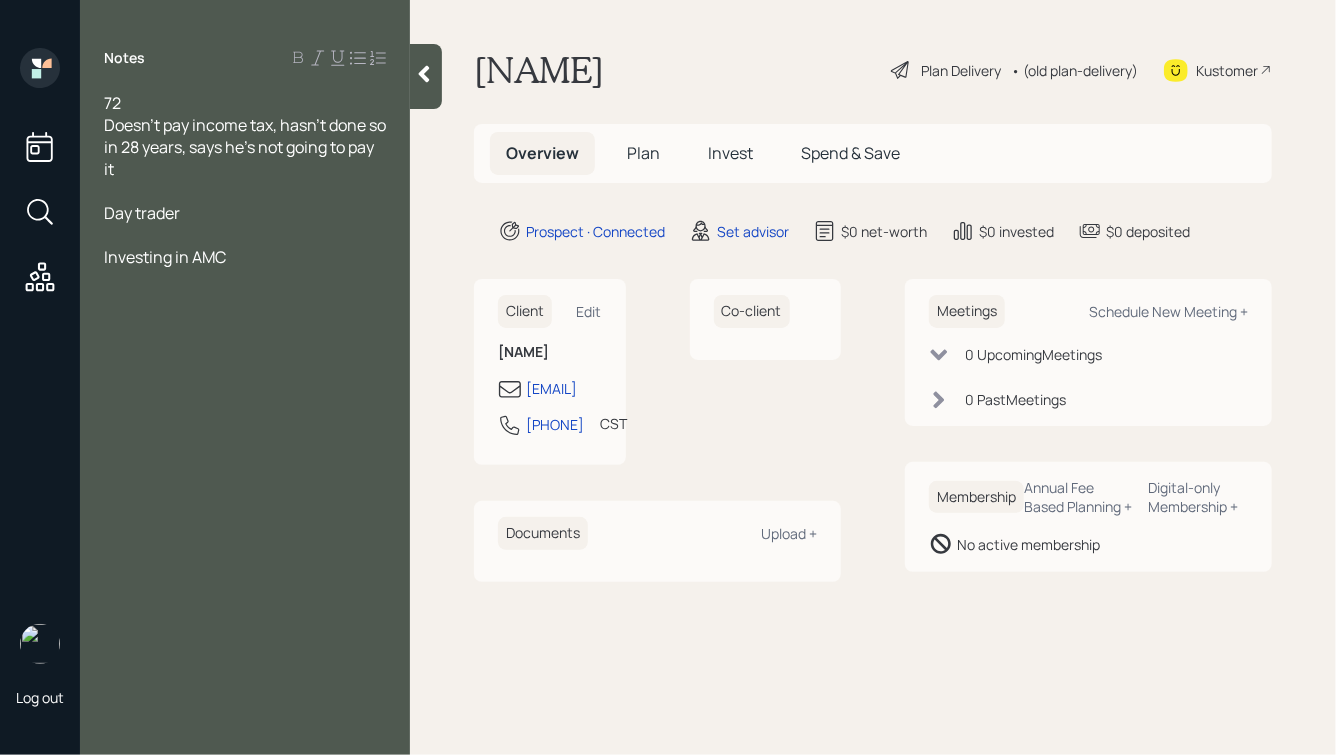 click 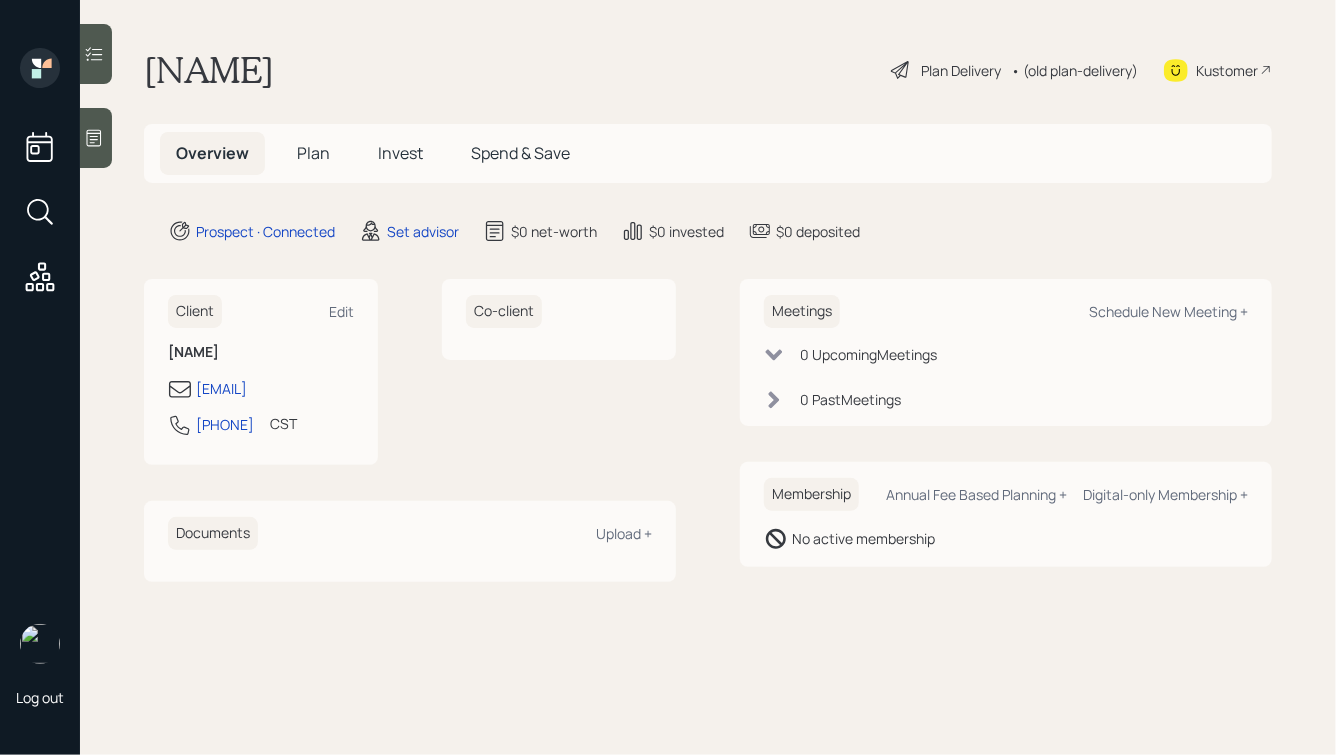 click 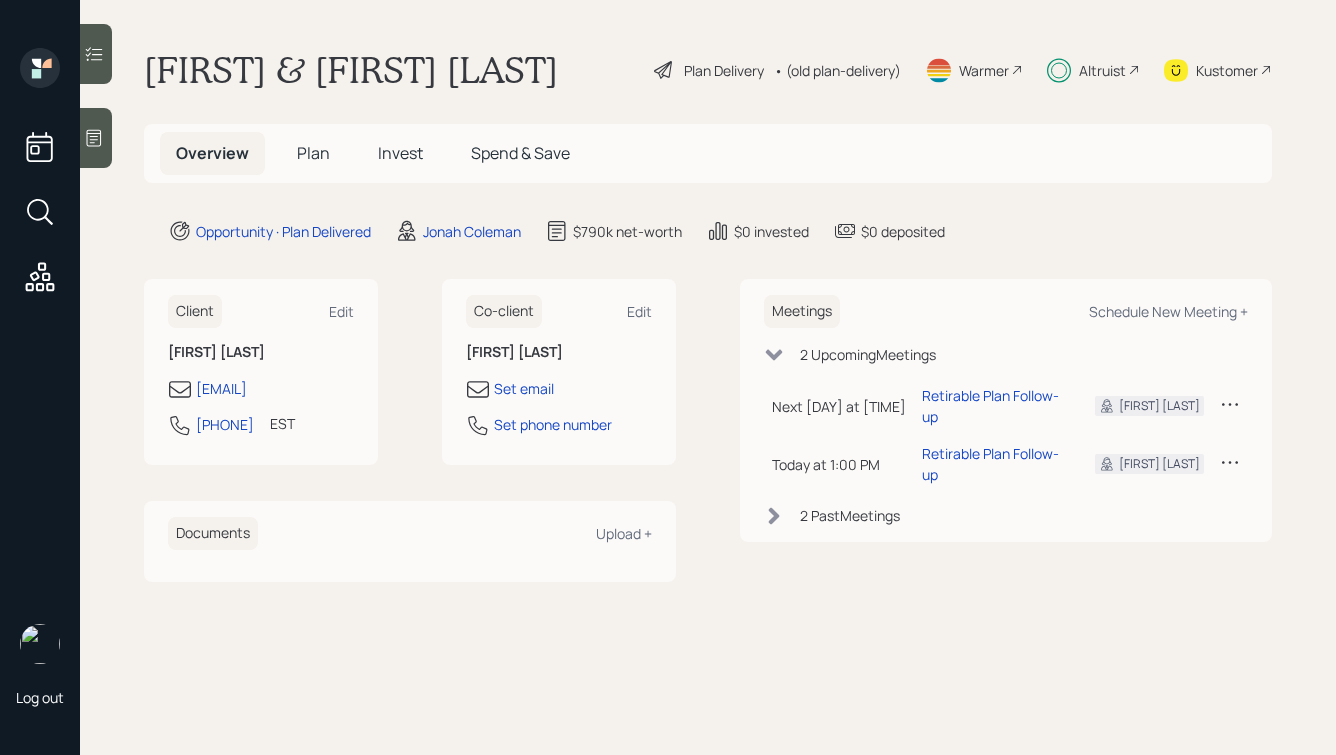 scroll, scrollTop: 0, scrollLeft: 0, axis: both 